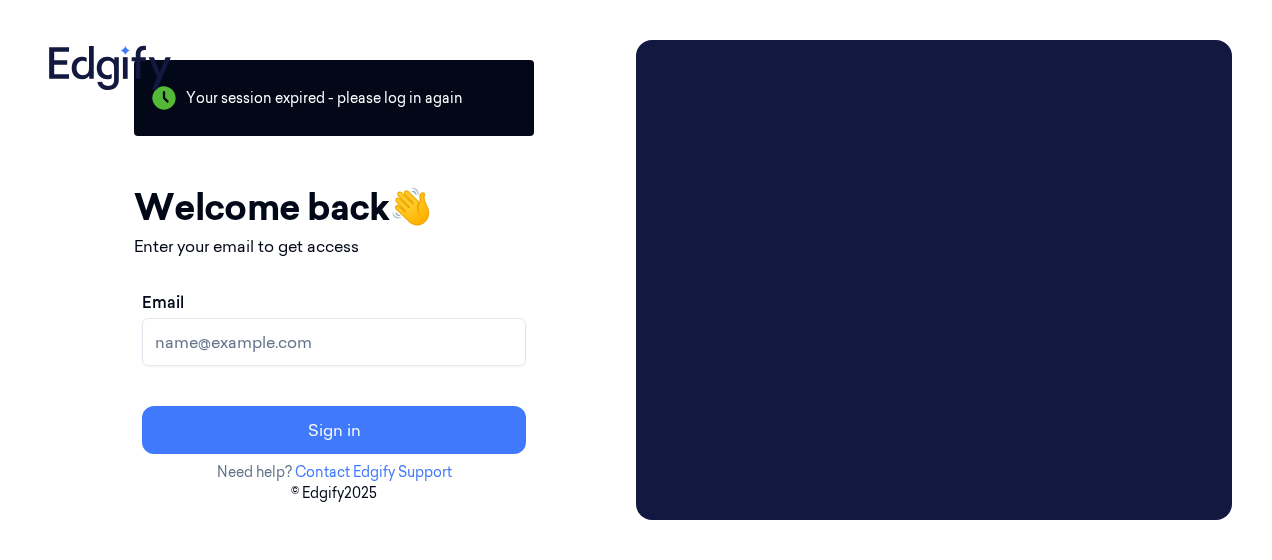 scroll, scrollTop: 0, scrollLeft: 0, axis: both 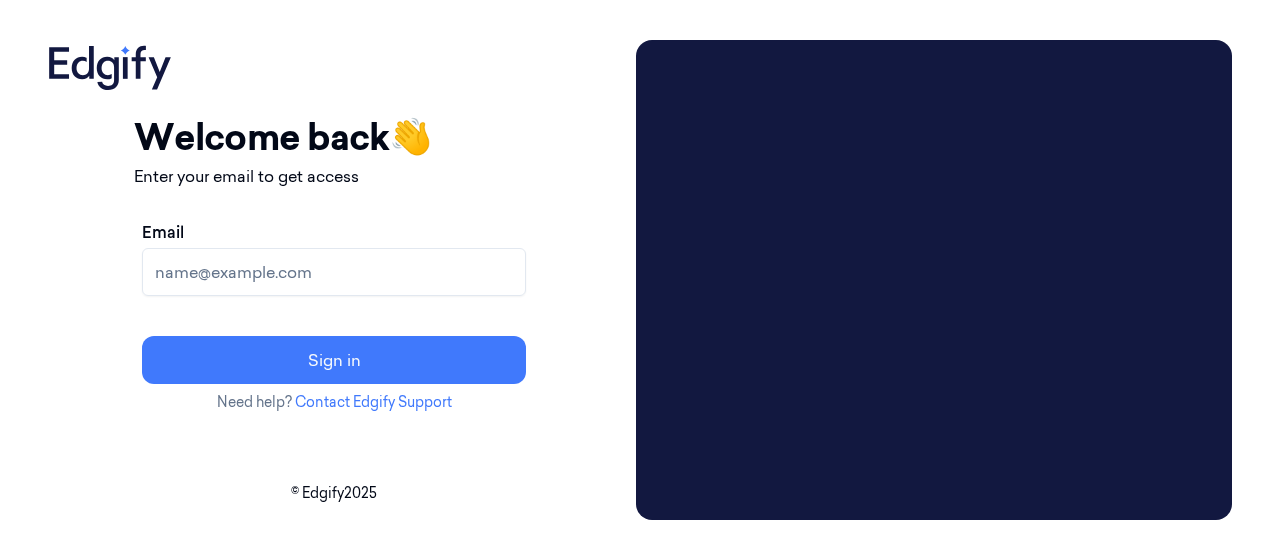 click on "Email" at bounding box center (334, 272) 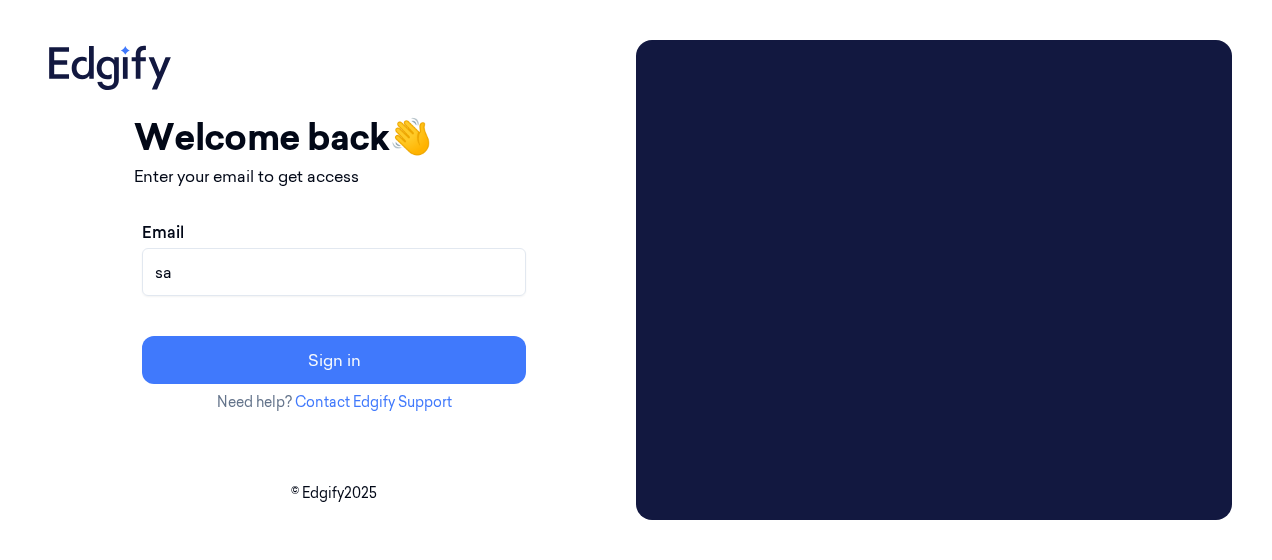 type on "[EMAIL]" 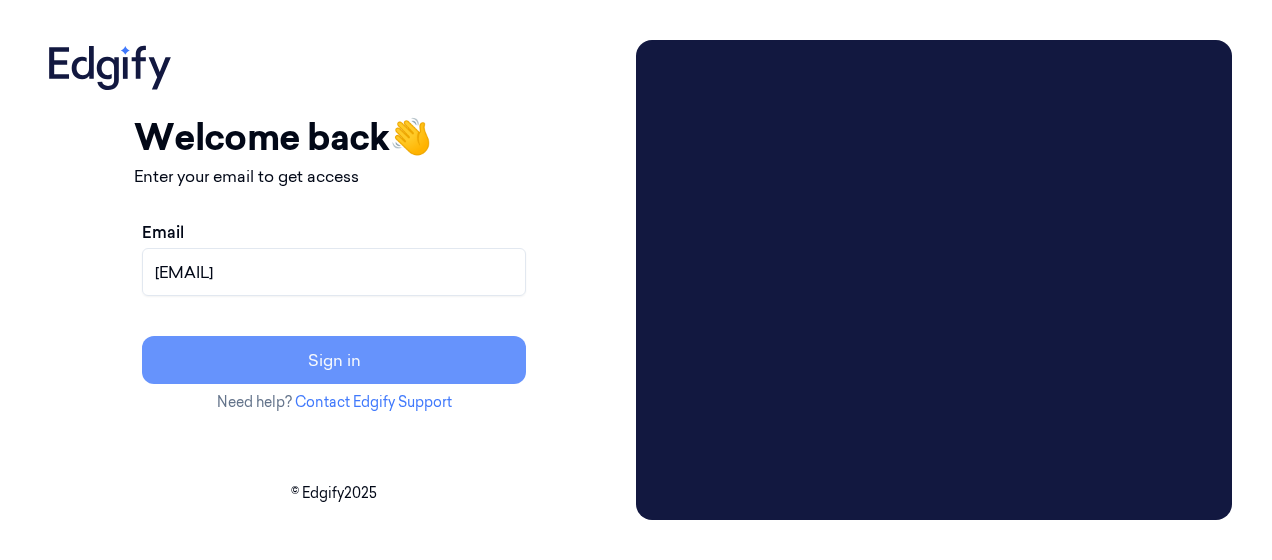 click on "Sign in" at bounding box center [334, 360] 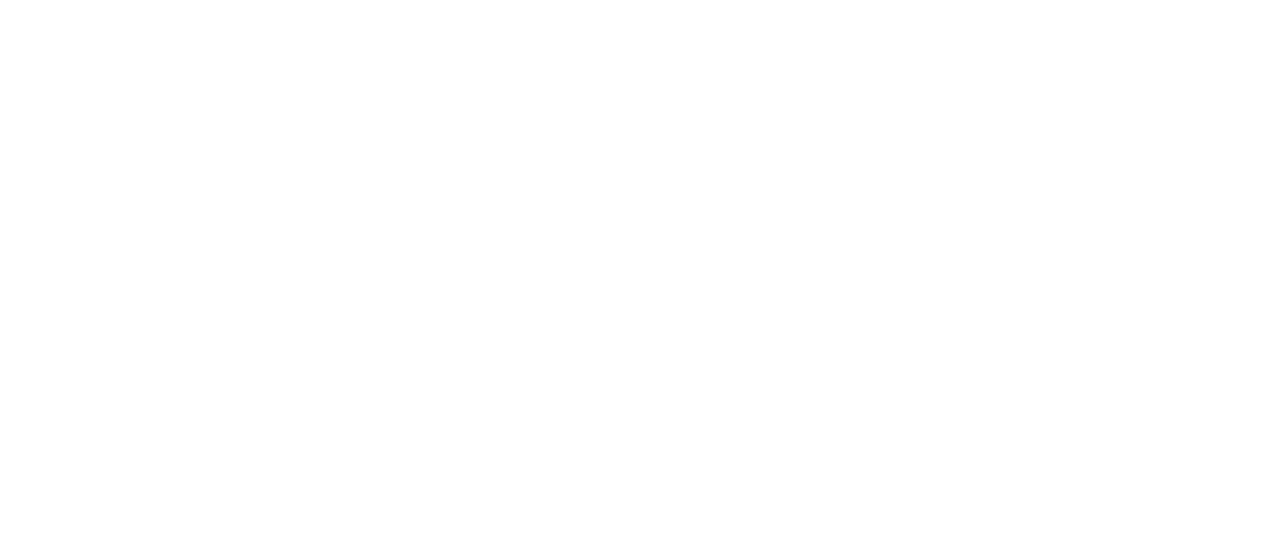 scroll, scrollTop: 0, scrollLeft: 0, axis: both 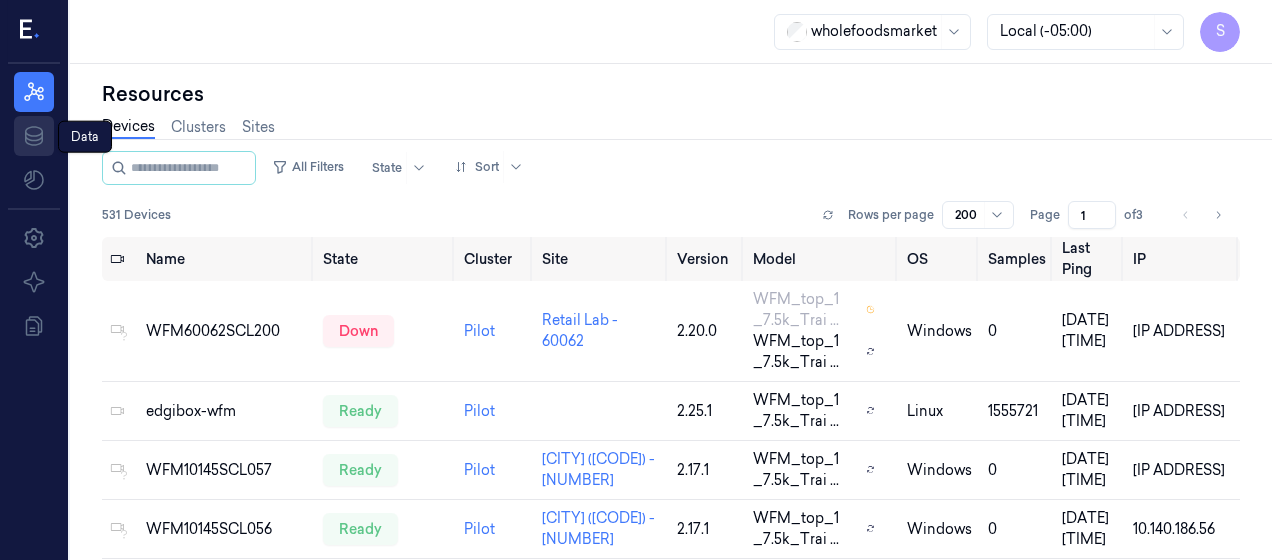 click 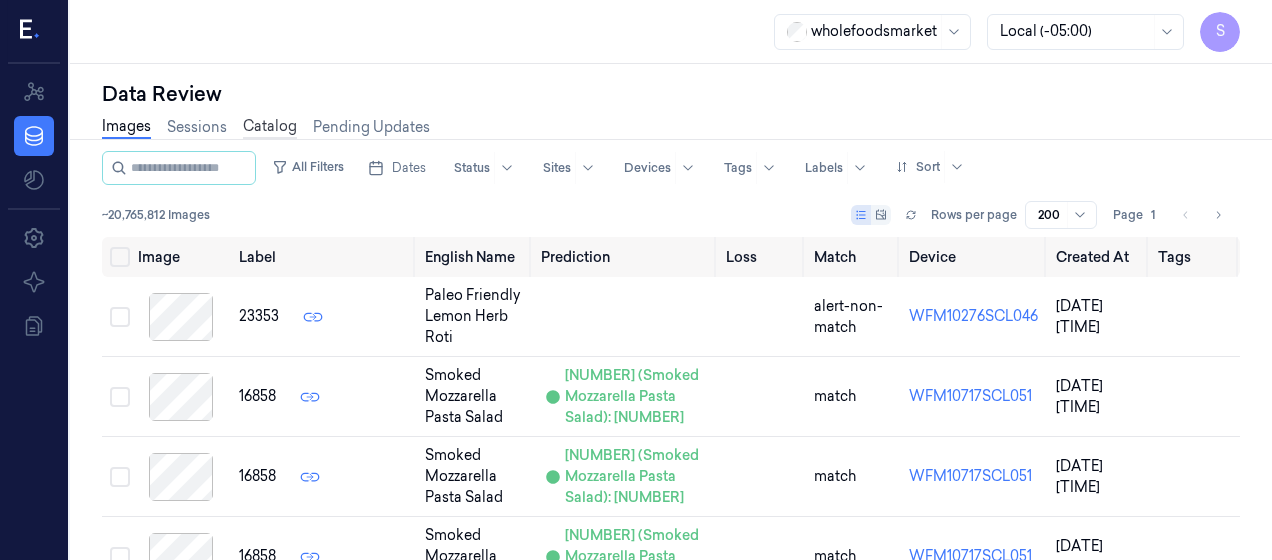 click on "Catalog" at bounding box center [270, 127] 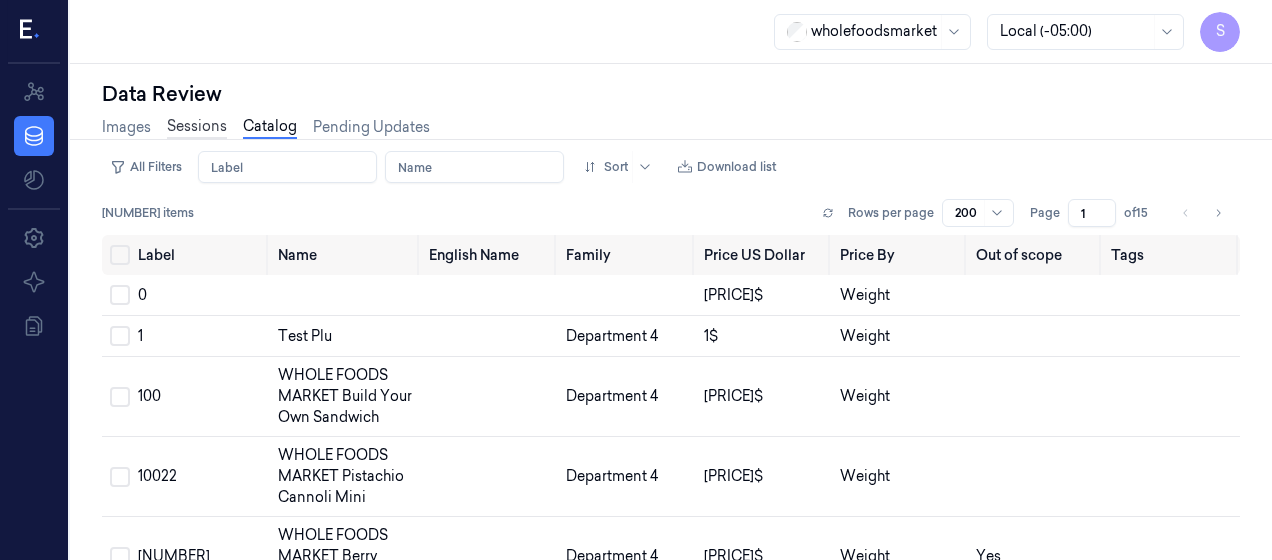 click on "Sessions" at bounding box center (197, 127) 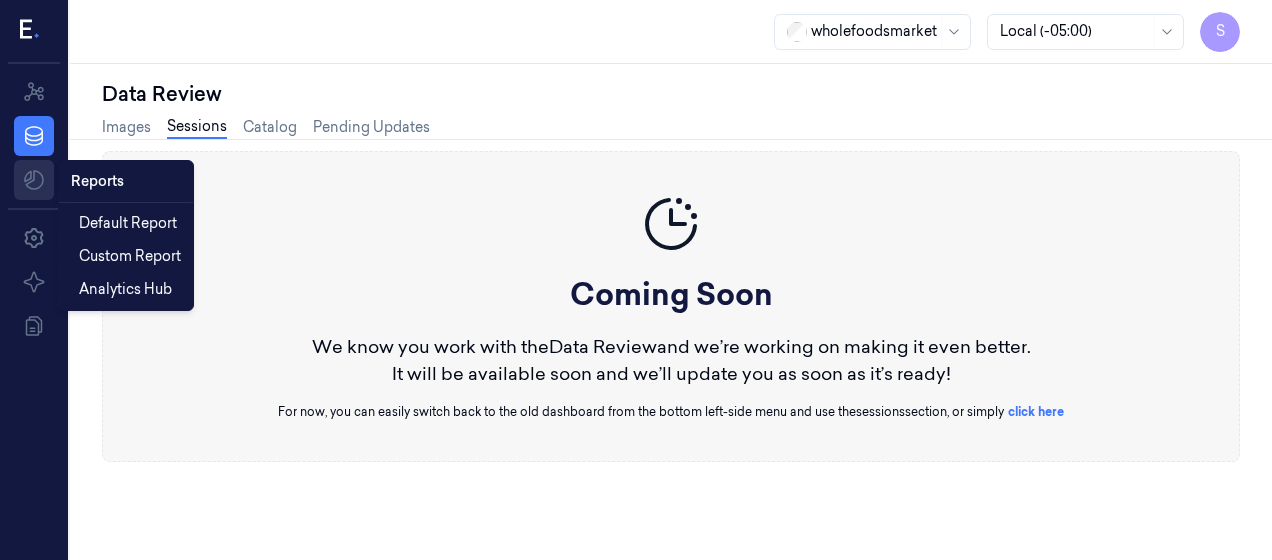 click on "S Resources Data Reports Reports Settings About Documentation wholefoodsmarket Local (-05:00) S Data Review Images Sessions Catalog Pending Updates Coming Soon We know you work with the Data Review and we’re working on making it even better. It will be available soon and we’ll update you as soon as it’s ready! For now, you can easily switch back to the old dashboard from the bottom left-side menu and use the sessions section, or simply click here Reports Default Report Custom Report Analytics Hub Hide until next visit Disable for this site Disable globally You may re-enable in Settings." at bounding box center [636, 354] 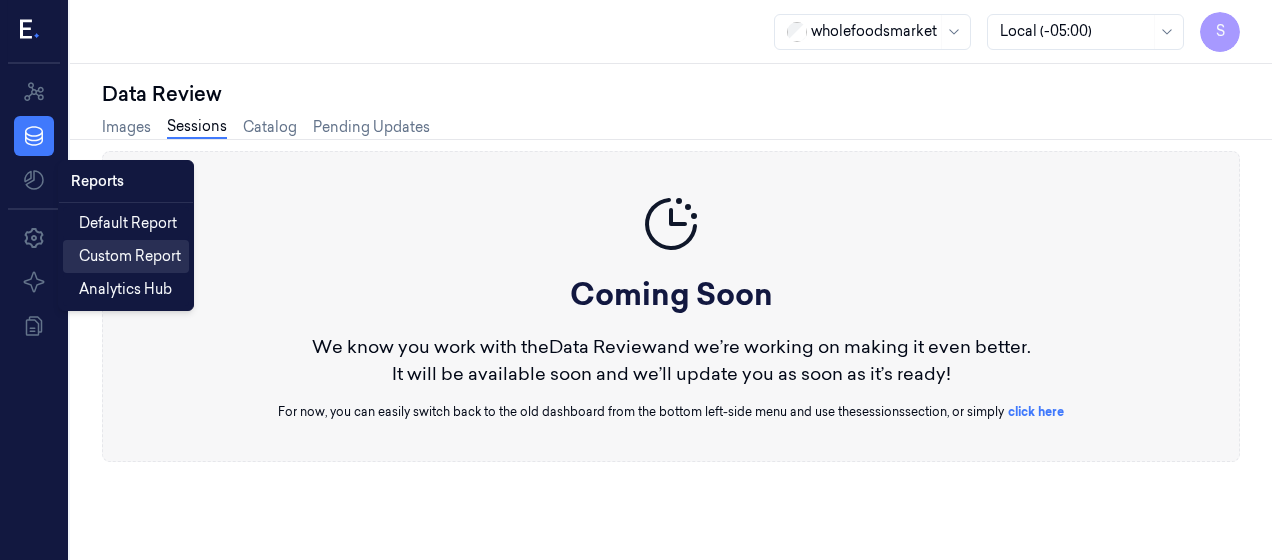 click on "Custom Report" at bounding box center (130, 256) 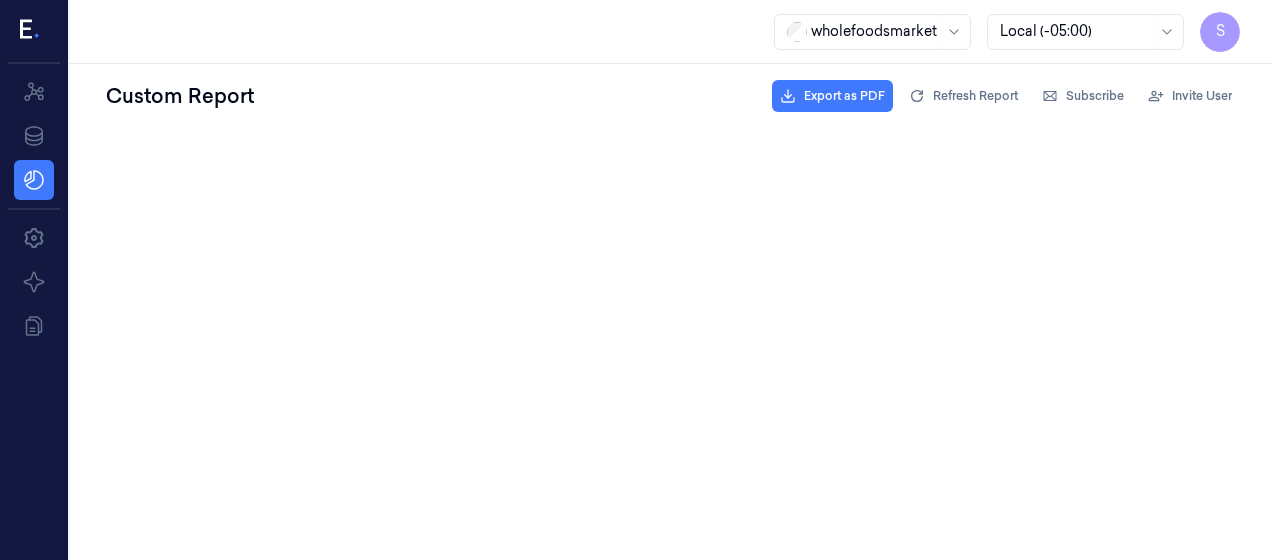 scroll, scrollTop: 0, scrollLeft: 0, axis: both 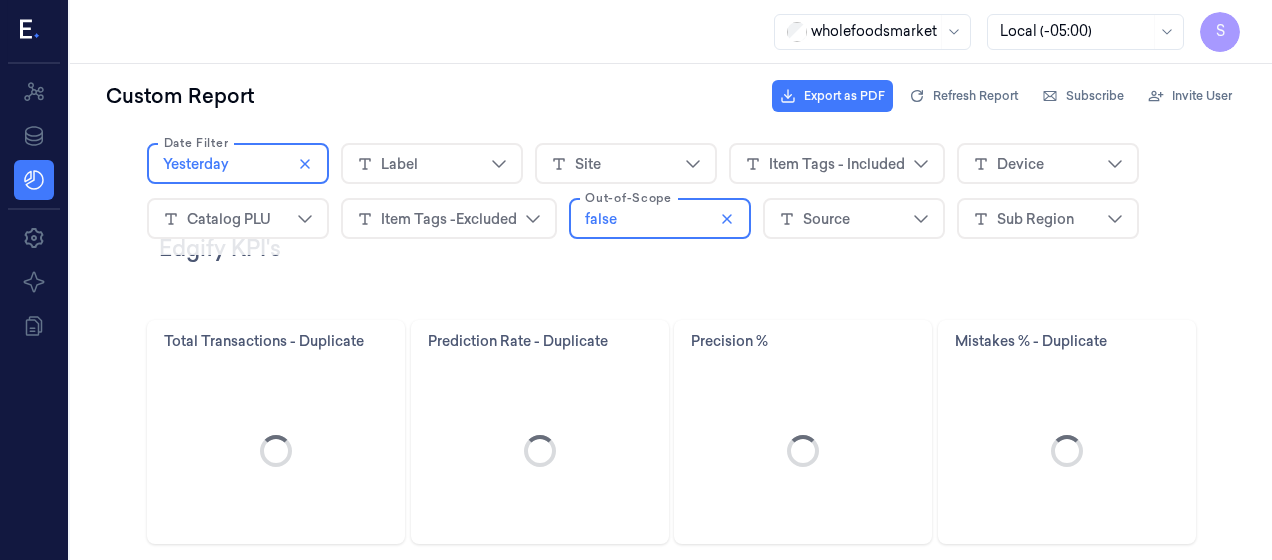 click on "Item Tags - Included" at bounding box center (837, 164) 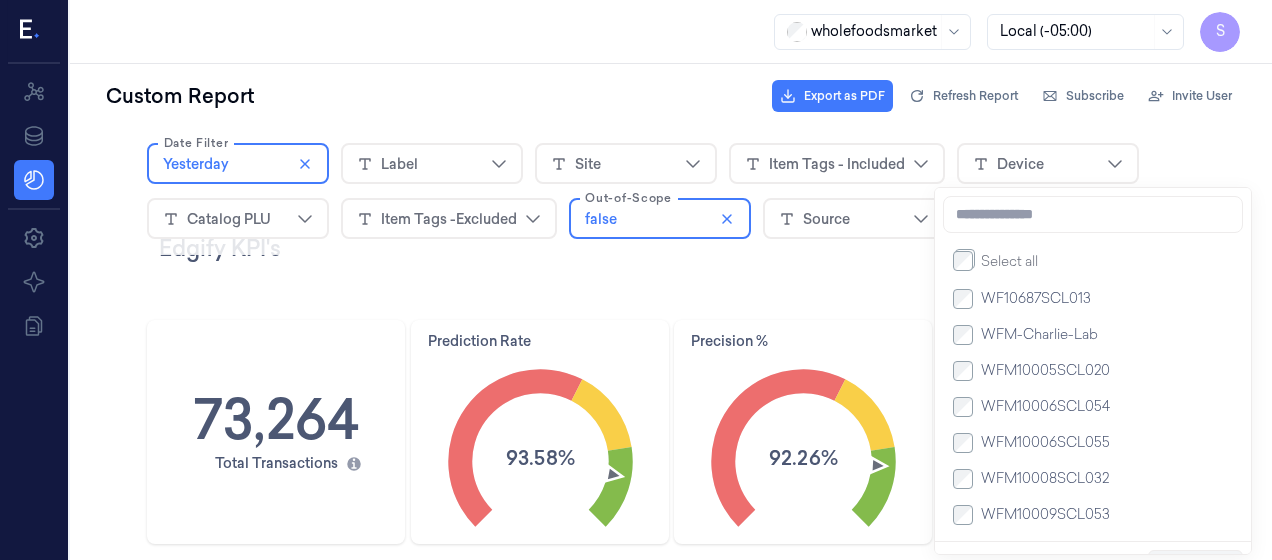 scroll, scrollTop: 16, scrollLeft: 16, axis: both 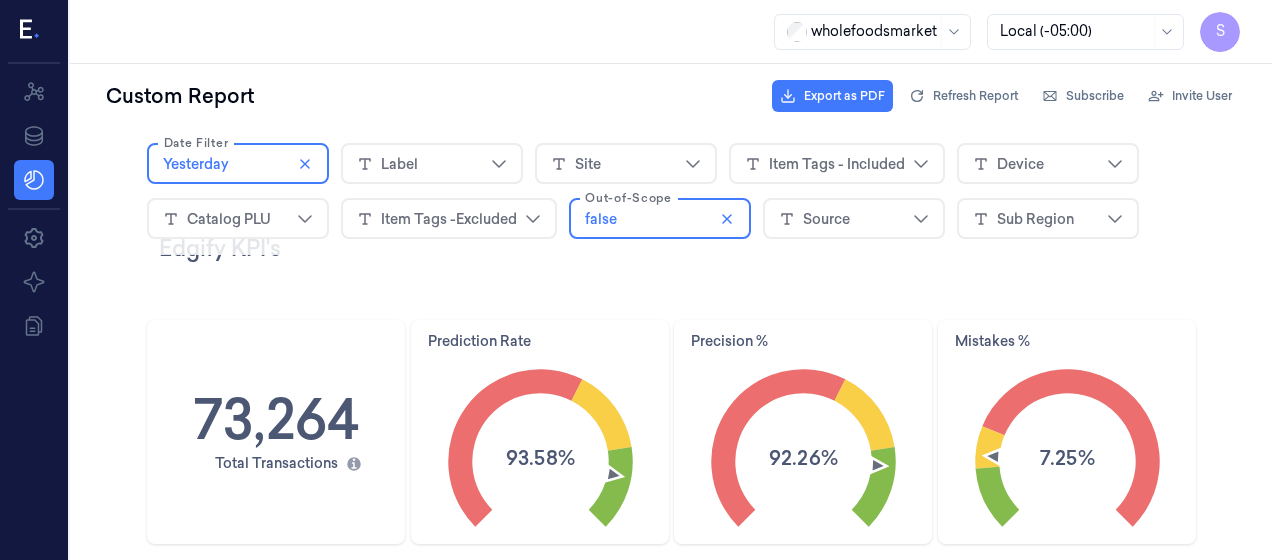 click on "Date Filter Yesterday Label Site Item Tags - Included Device Catalog PLU Item Tags -Excluded Out-of-Scope false Source Sub Region
To pick up a draggable item, press the space bar.
While dragging, use the arrow keys to move the item.
Press space again to drop the item in its new position, or press escape to cancel." at bounding box center (671, 191) 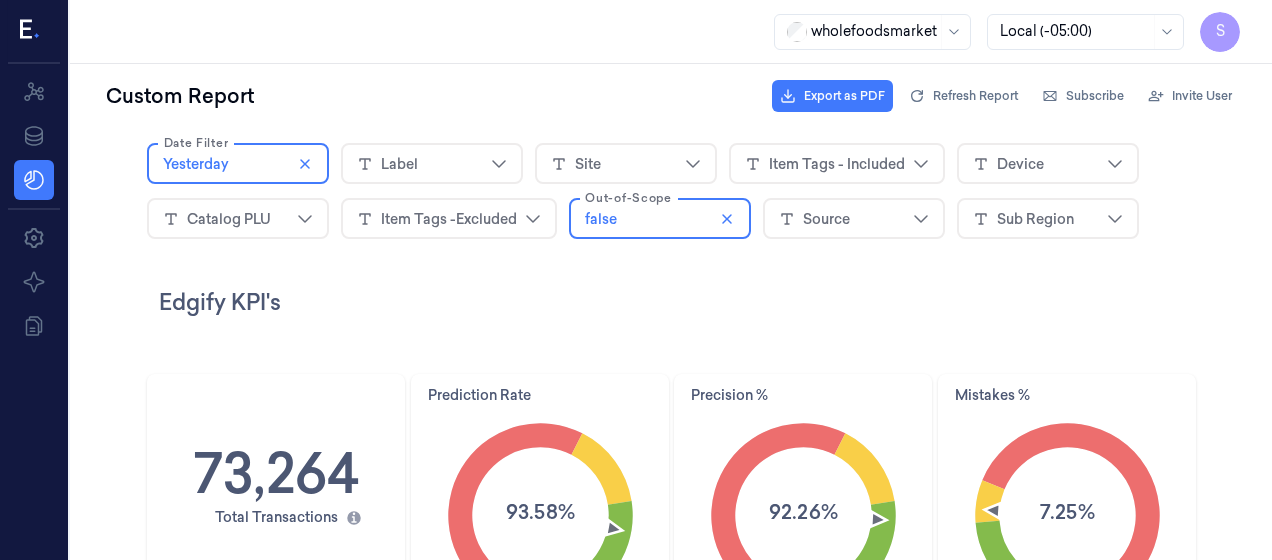 scroll, scrollTop: 0, scrollLeft: 0, axis: both 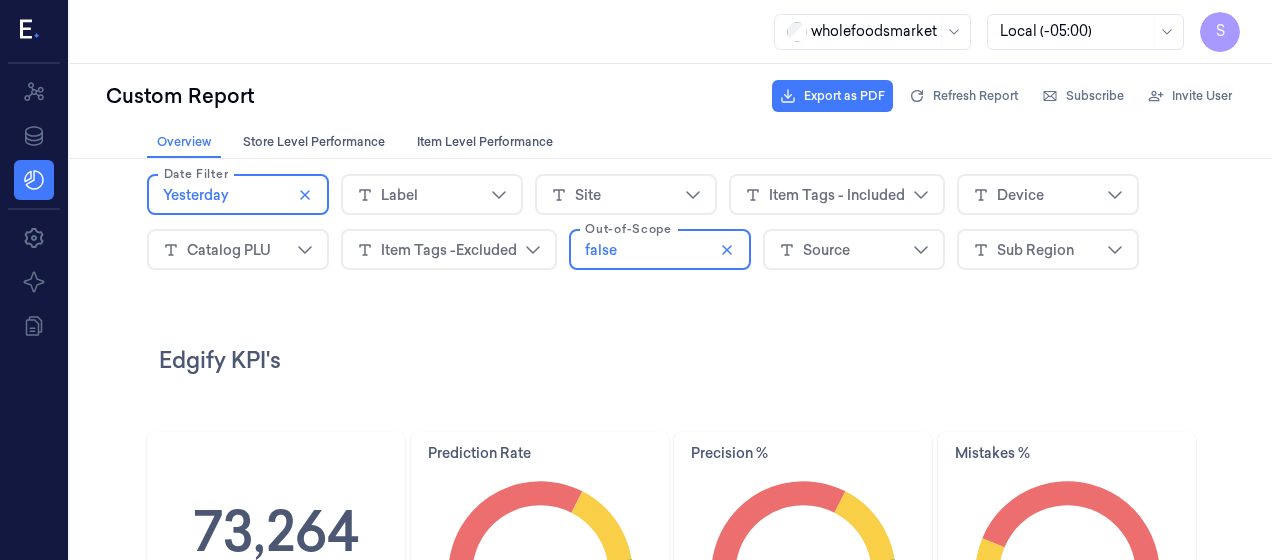 click on "Item Tags -Excluded" at bounding box center (449, 250) 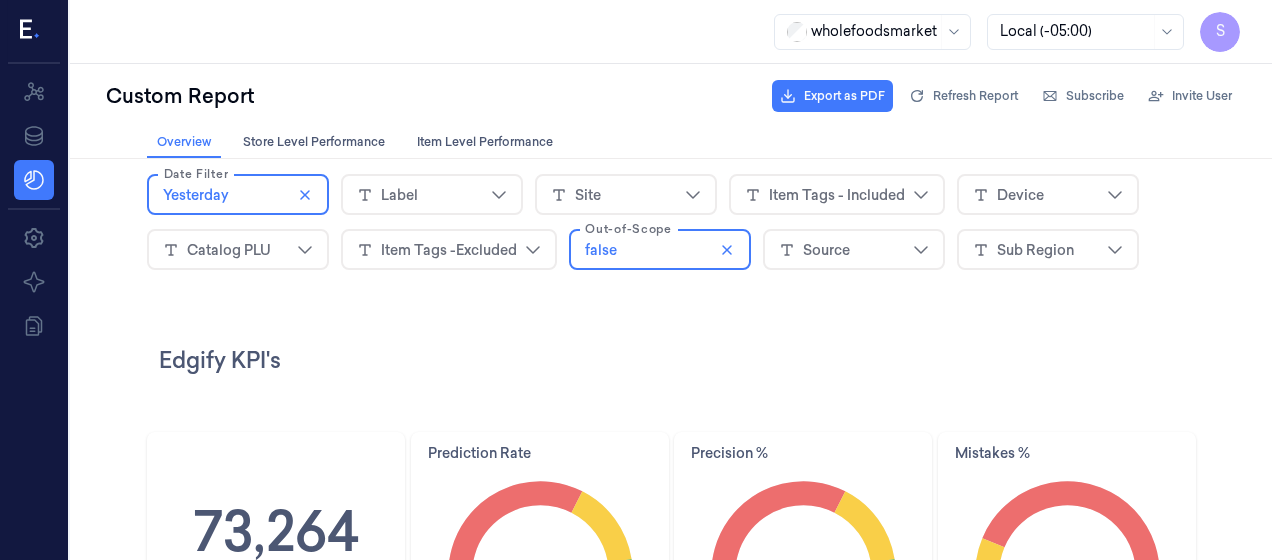 click on "Edgify KPI's" at bounding box center (671, 360) 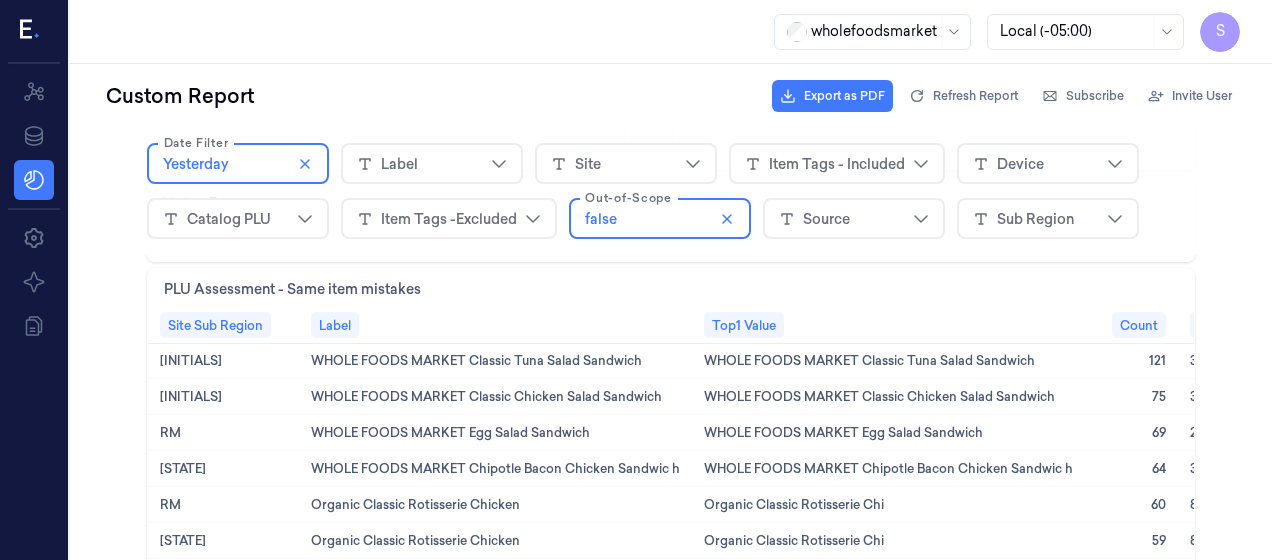 scroll, scrollTop: 2005, scrollLeft: 0, axis: vertical 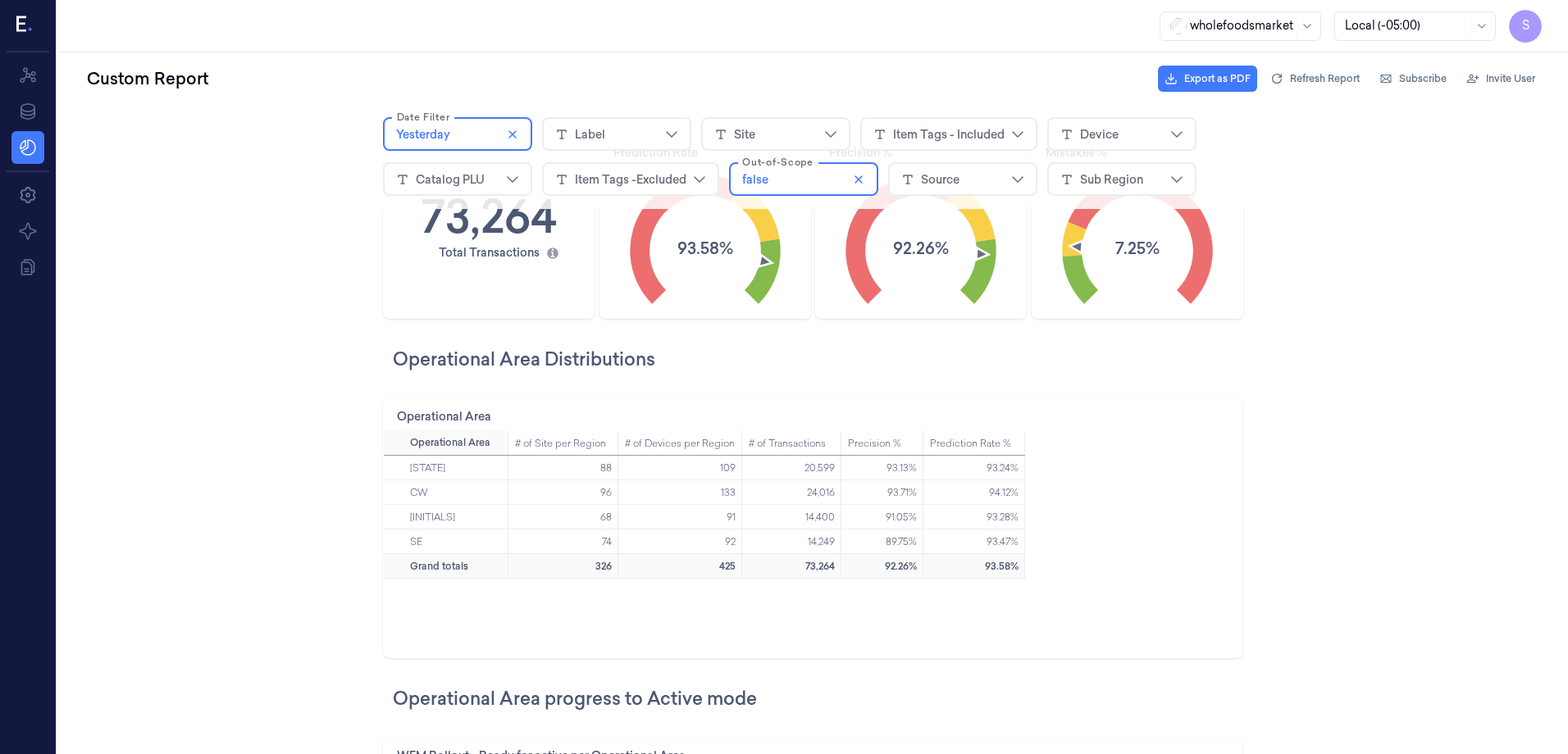 click on "Label" at bounding box center [617, 134] 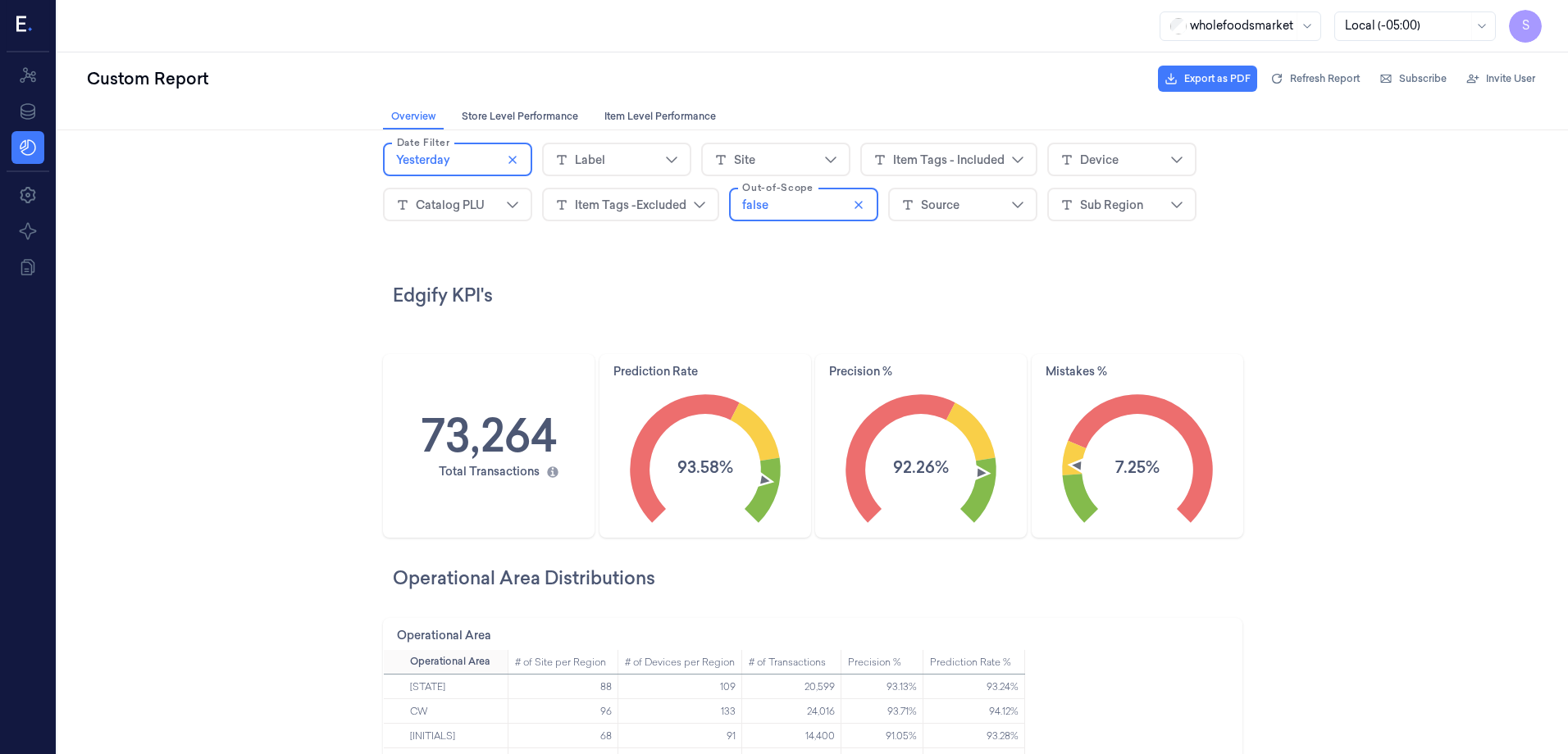 click on "Edgify KPI's [NUMBER] Total Transactions  Prediction Rate [PERCENT] Precision % [PERCENT] Mistakes %  [PERCENT] Operational Area Distributions Operational Area Operational Area # of Site per Region # of Devices per Region # of Transactions Precision % Prediction Rate % CA CW MW SE Grand totals [NUMBER] [NUMBER] [NUMBER] [PERCENT] [PERCENT] [NUMBER] [NUMBER] [NUMBER] [PERCENT] [PERCENT] [NUMBER] [NUMBER] [NUMBER] [PERCENT] [PERCENT] [NUMBER] [NUMBER] [NUMBER] [PERCENT] [PERCENT] [NUMBER] [NUMBER] [NUMBER] [PERCENT] [PERCENT] Operational Area progress to Active mode WFM Rollout - Ready for active per Operational Area  Ready for Active Not Ready for Active Devices Region 0 [NUMBER] [NUMBER] [NUMBER] [NUMBER]  SE   CW   CA   MW  [NUMBER] [NUMBER] [NUMBER] [NUMBER] [NUMBER] [NUMBER] [NUMBER] [NUMBER] Legacy region performance Legacy Region Performance - all results Legacy Region Precision % # of Device per Legacy region FL MW NC PN RM SE SP SW Grand totals [PERCENT] [NUMBER] [PERCENT] [NUMBER] [PERCENT] [NUMBER] [PERCENT] [NUMBER] [PERCENT] [NUMBER] [PERCENT] [NUMBER] [PERCENT] [NUMBER] [PERCENT] [NUMBER] [NUMBER] [NUMBER] [PERCENT] [NUMBER] Legacy Region Performance - Active mode Legacy Region Precision % # of Device per Legacy region FL MW NC PN RM SE SP SW Grand totals [PERCENT] [NUMBER] [PERCENT] [NUMBER] [PERCENT] [NUMBER] [PERCENT] [NUMBER] [PERCENT] [NUMBER] [PERCENT] [NUMBER] [PERCENT] [NUMBER] [PERCENT] [NUMBER]" at bounding box center [813, 1315] 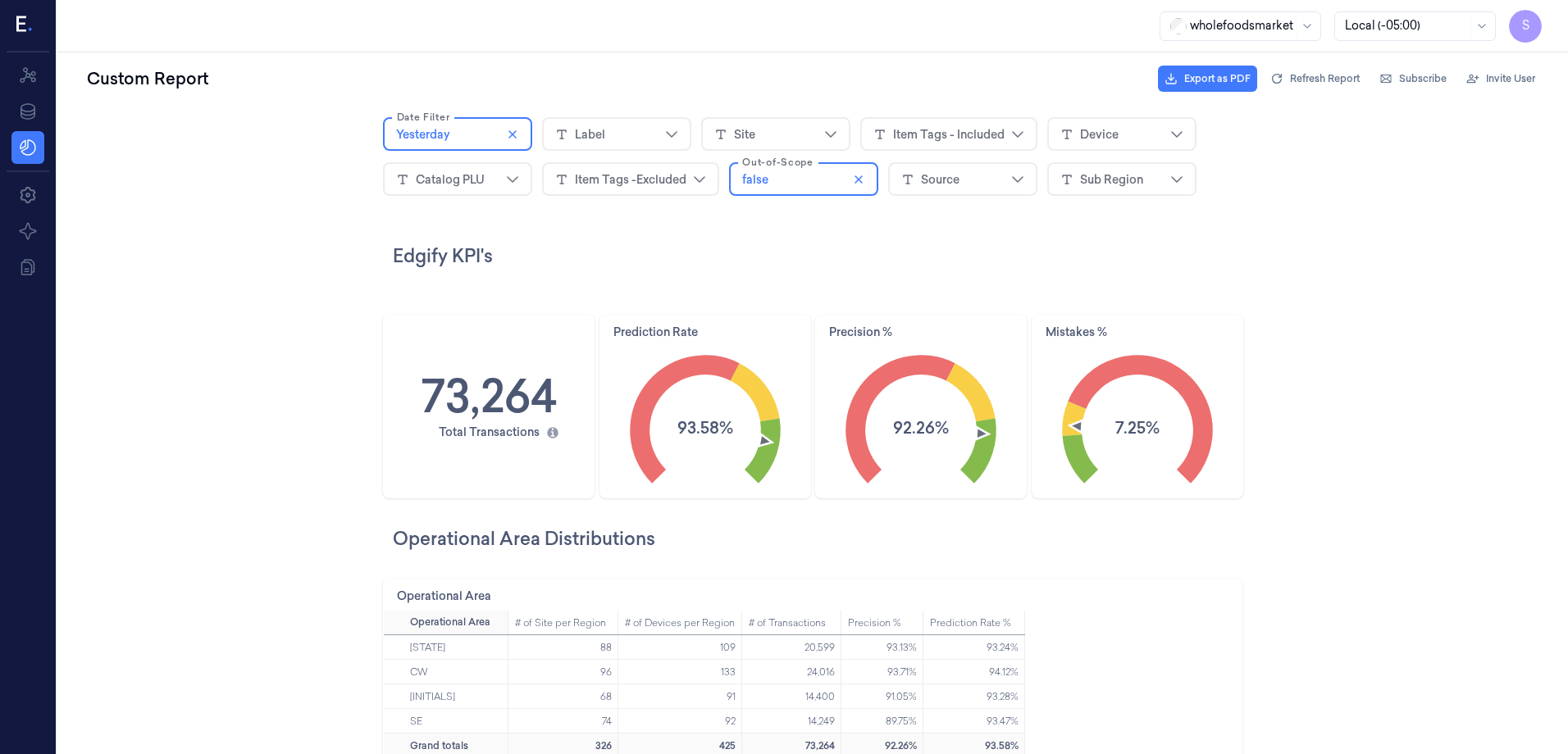 scroll, scrollTop: 0, scrollLeft: 0, axis: both 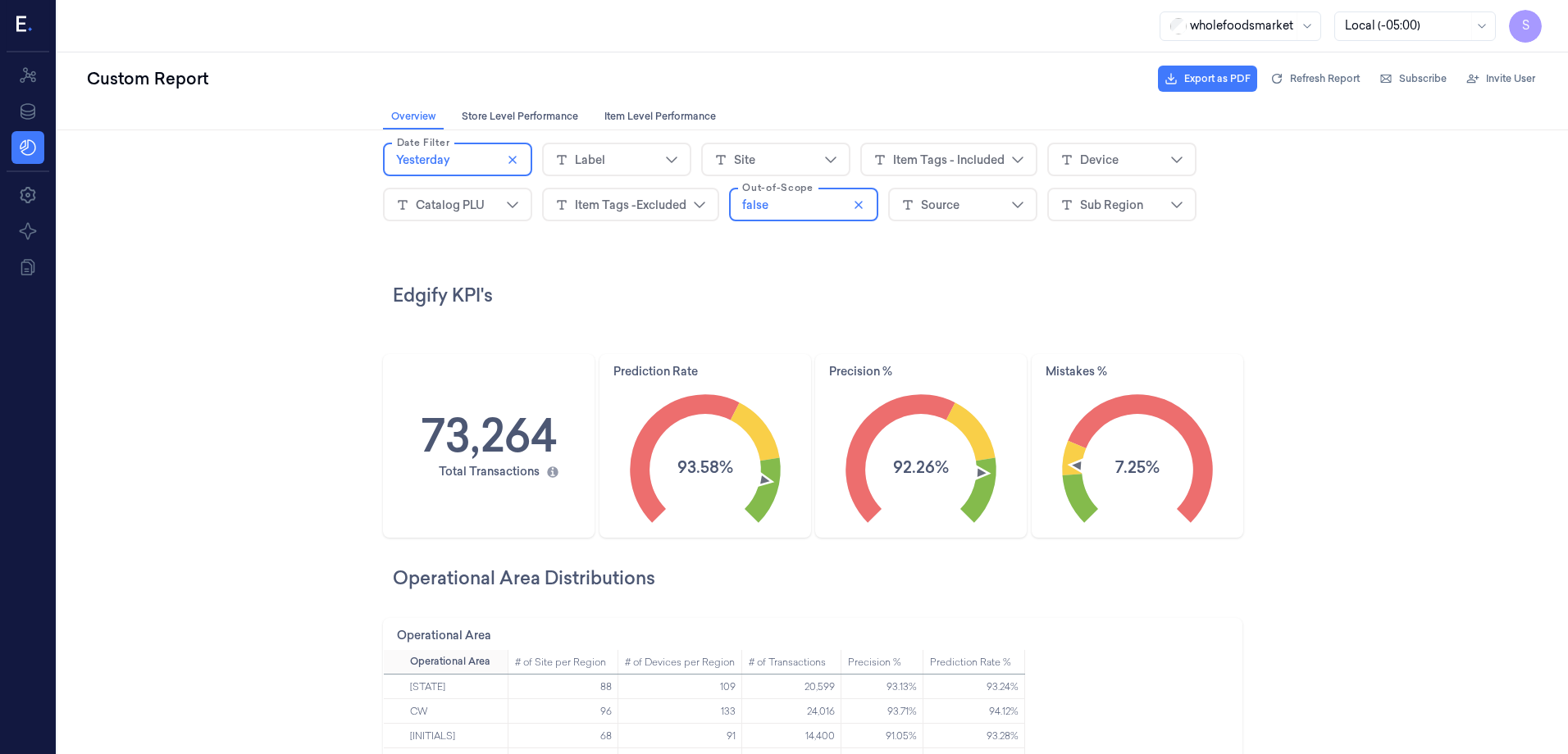 click 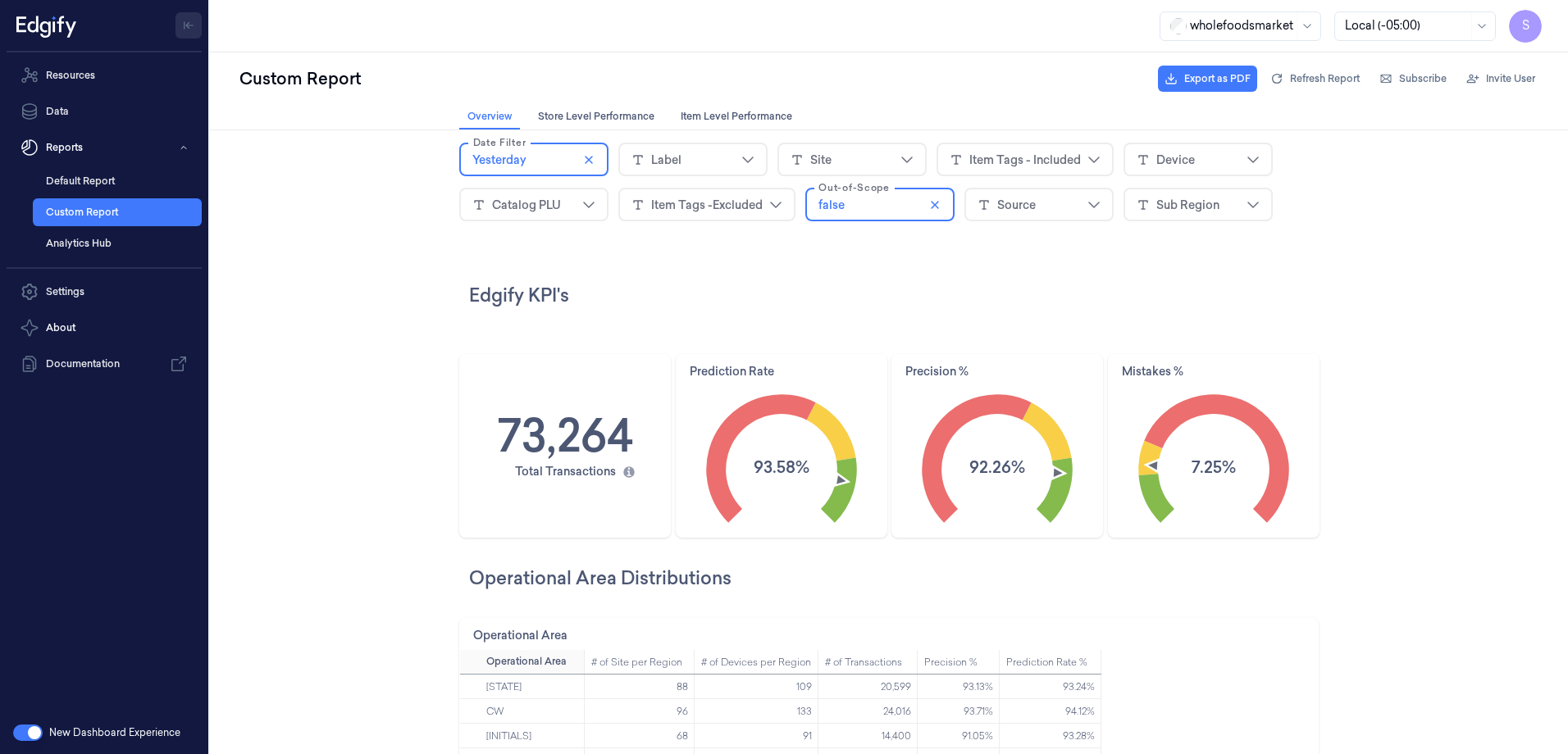 click 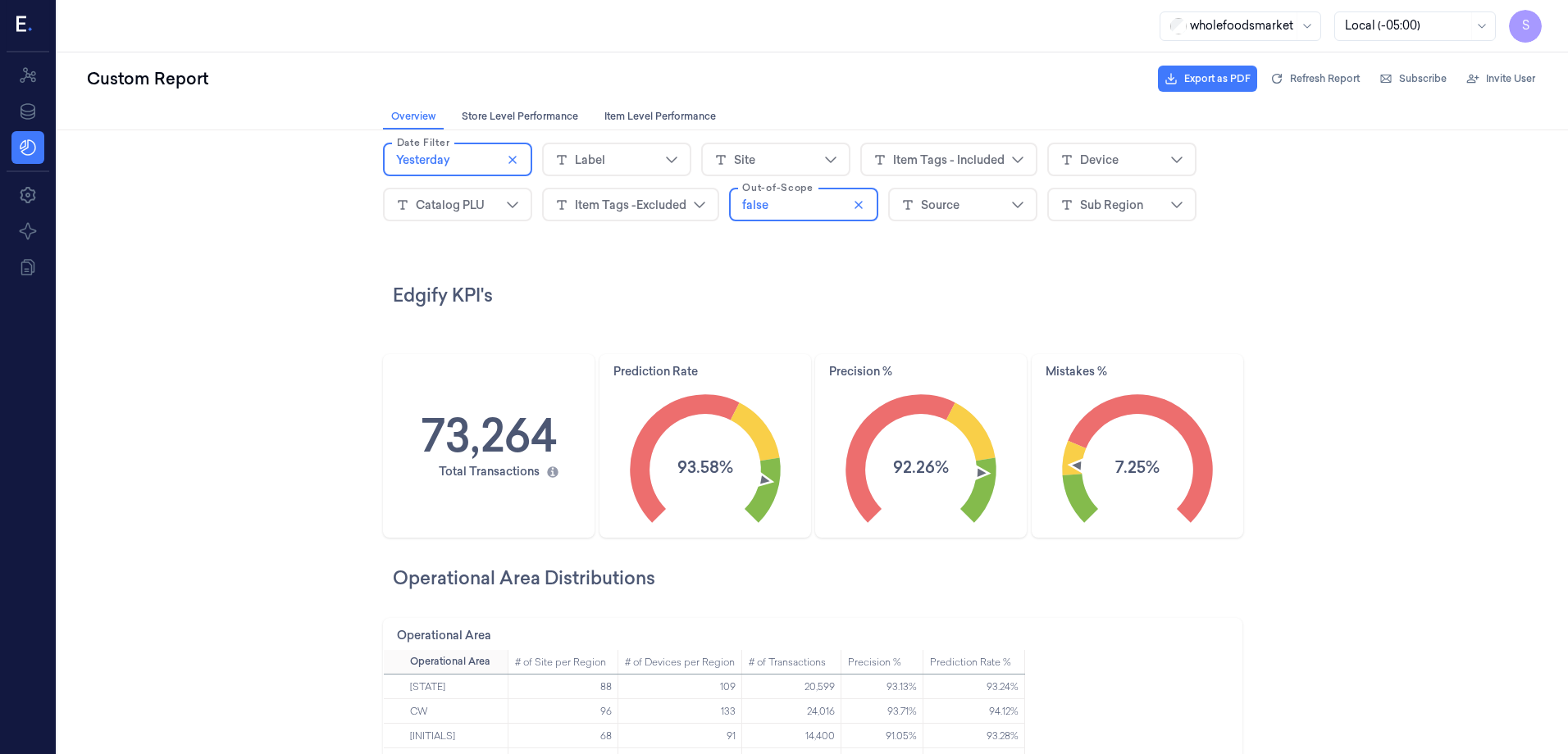 click 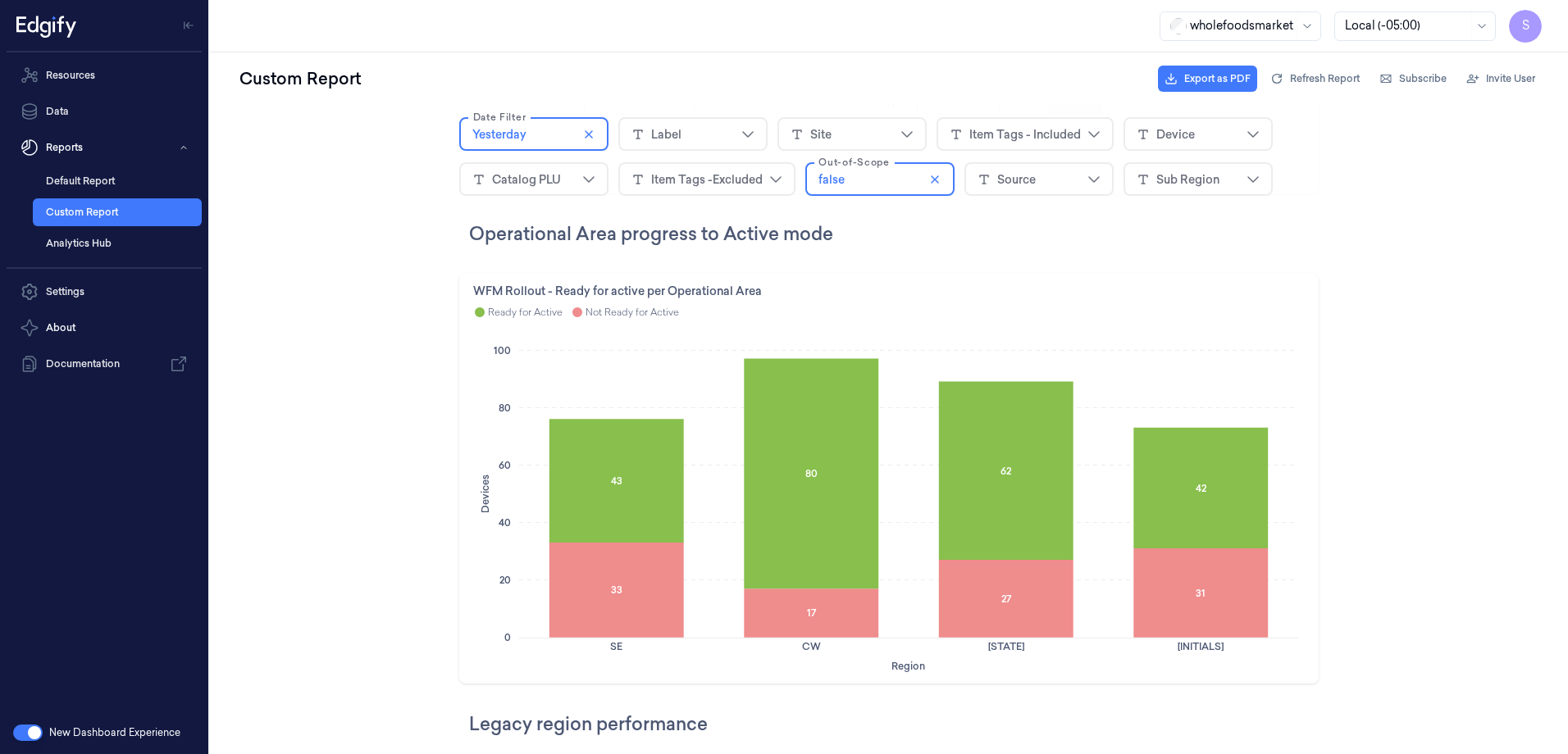 scroll, scrollTop: 684, scrollLeft: 0, axis: vertical 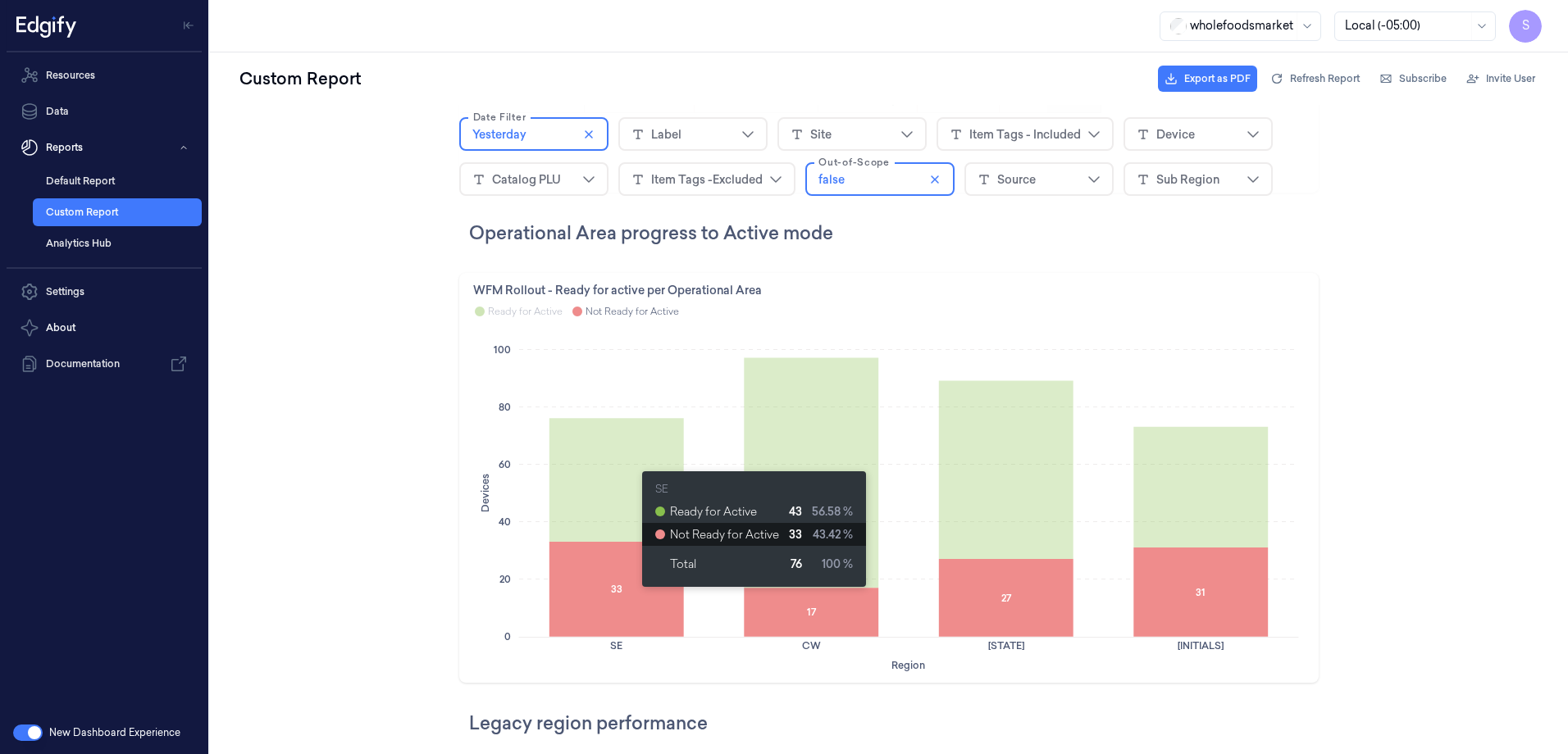 click 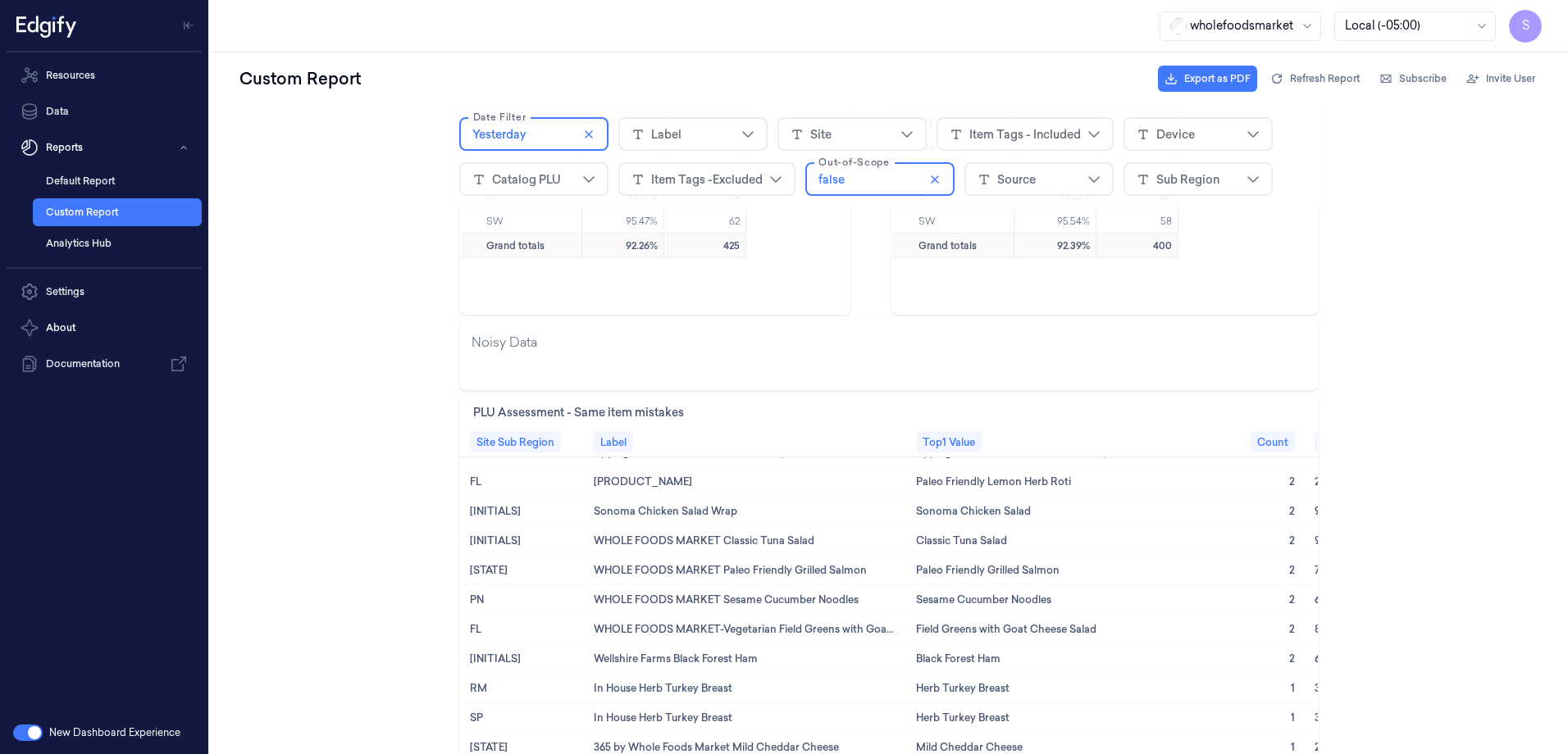 scroll, scrollTop: 1468, scrollLeft: 0, axis: vertical 